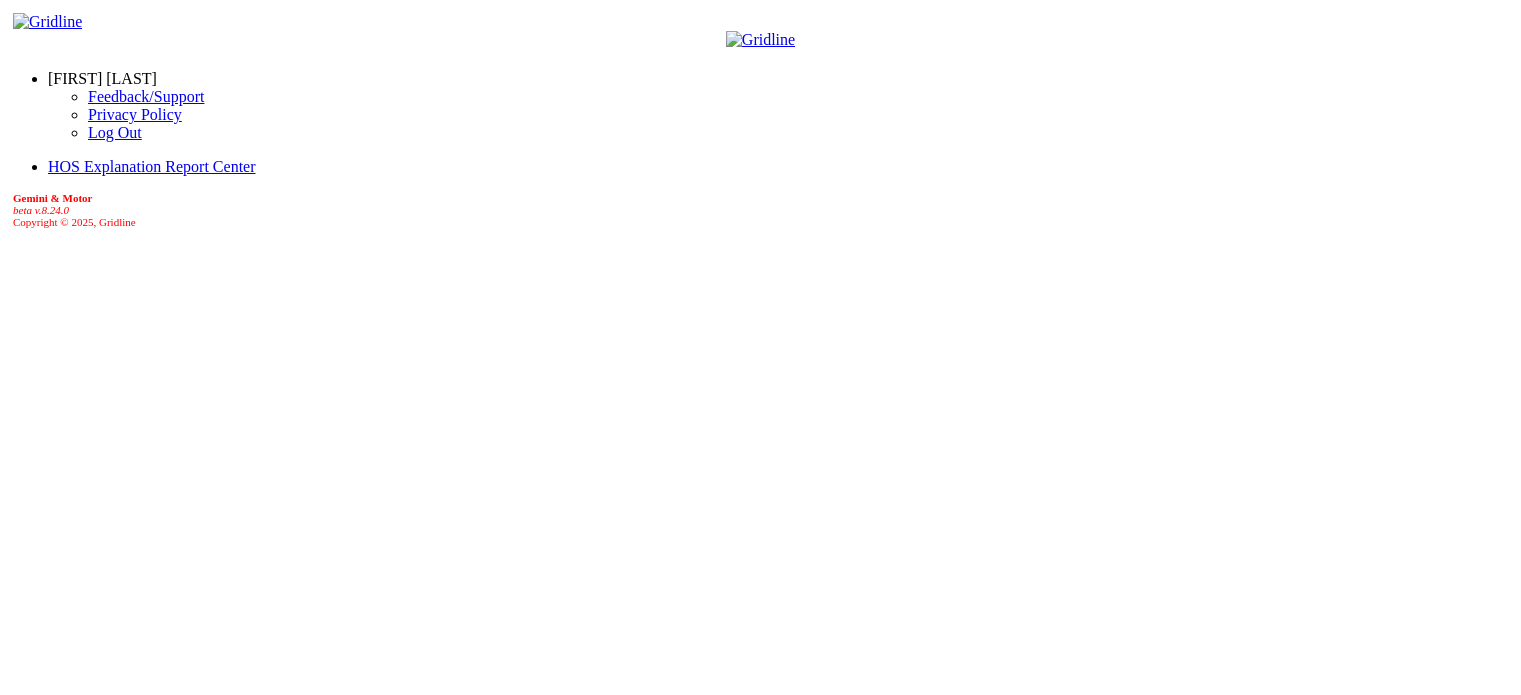 scroll, scrollTop: 0, scrollLeft: 0, axis: both 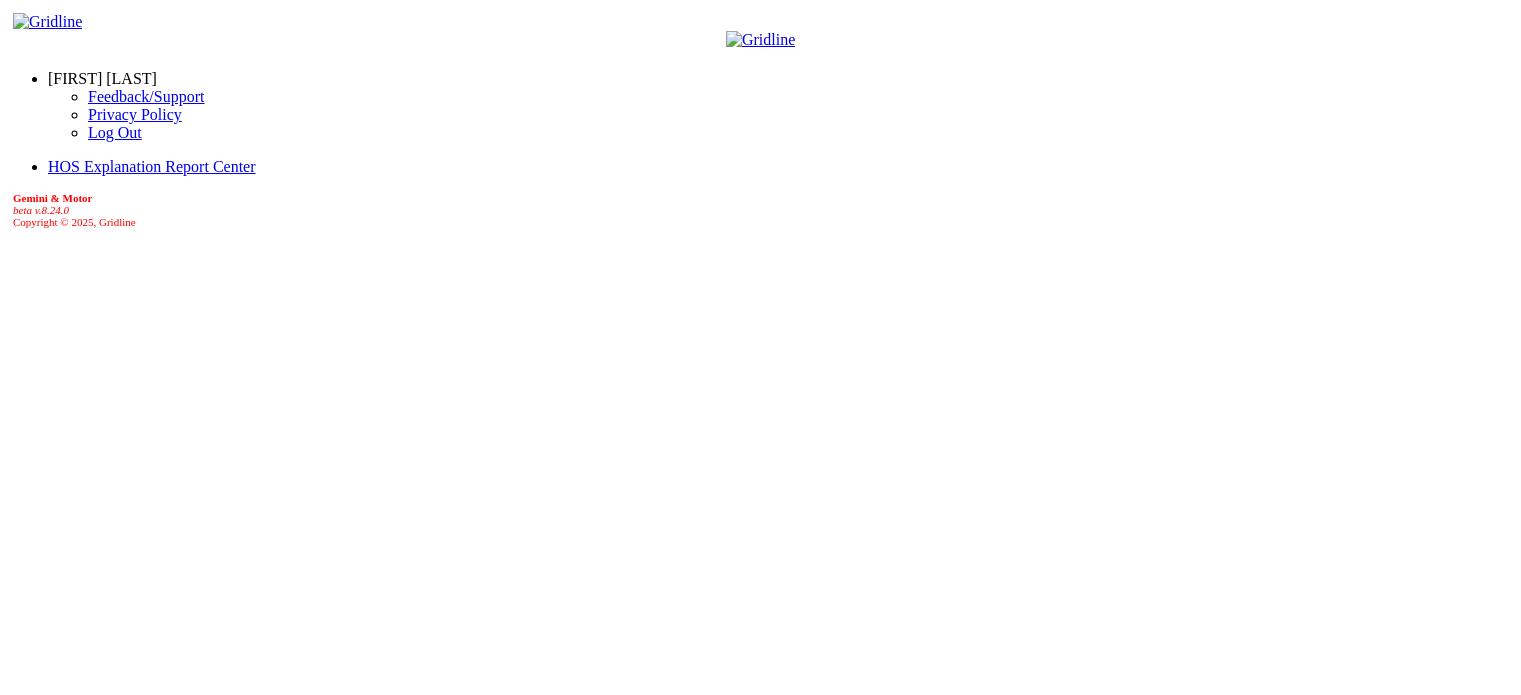 click on "1" at bounding box center [780, 871] 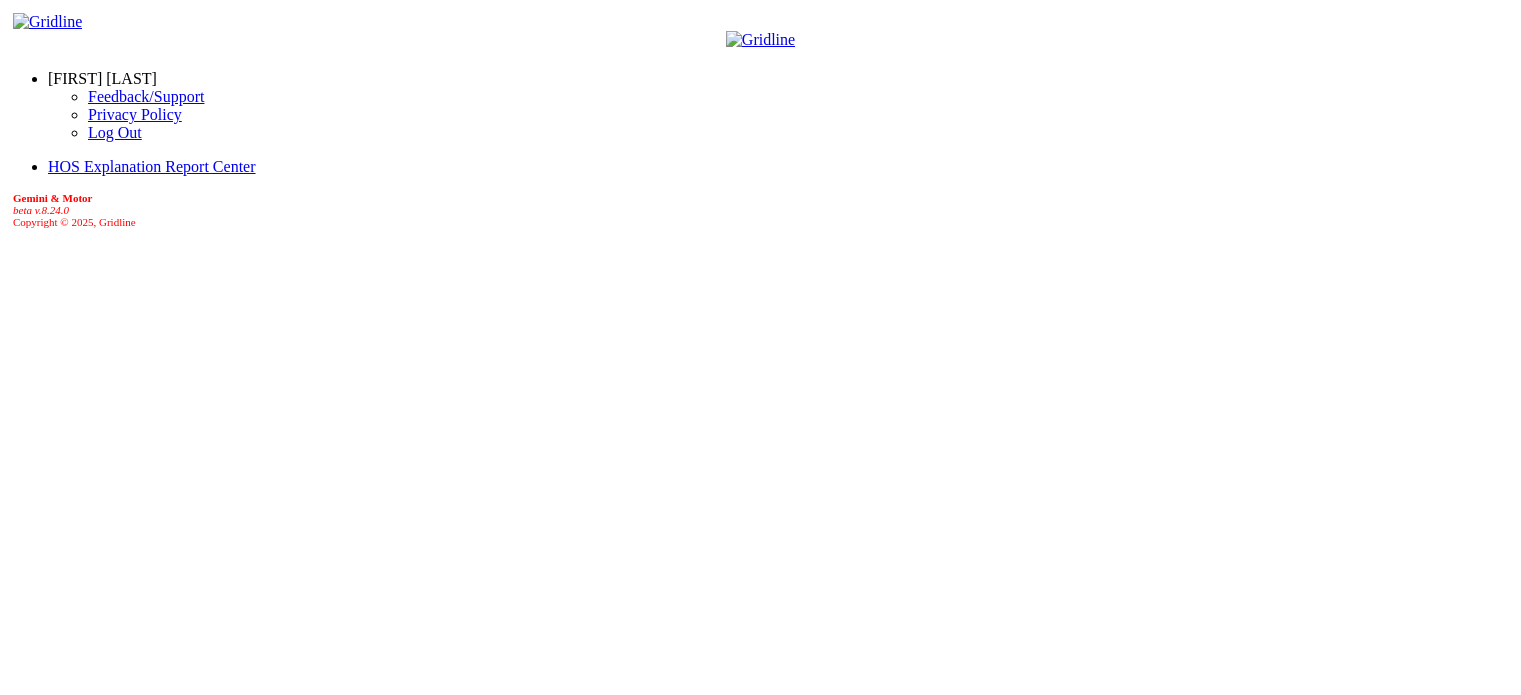 scroll, scrollTop: 0, scrollLeft: 0, axis: both 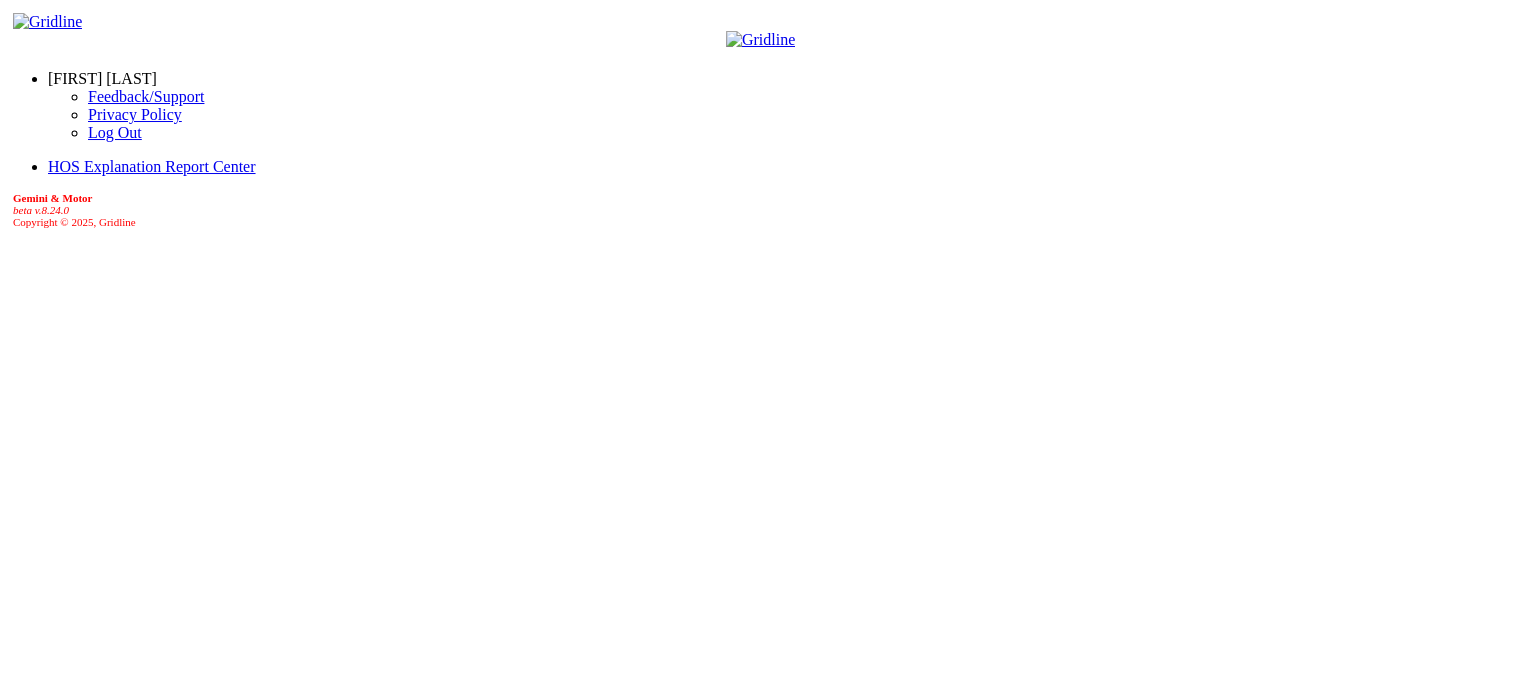 click on "1" at bounding box center (780, 871) 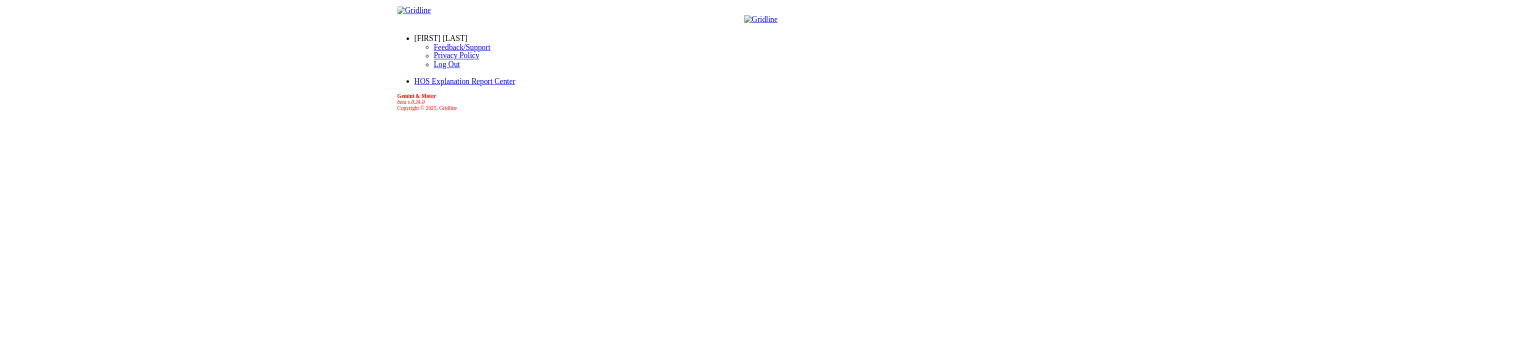 scroll, scrollTop: 0, scrollLeft: 0, axis: both 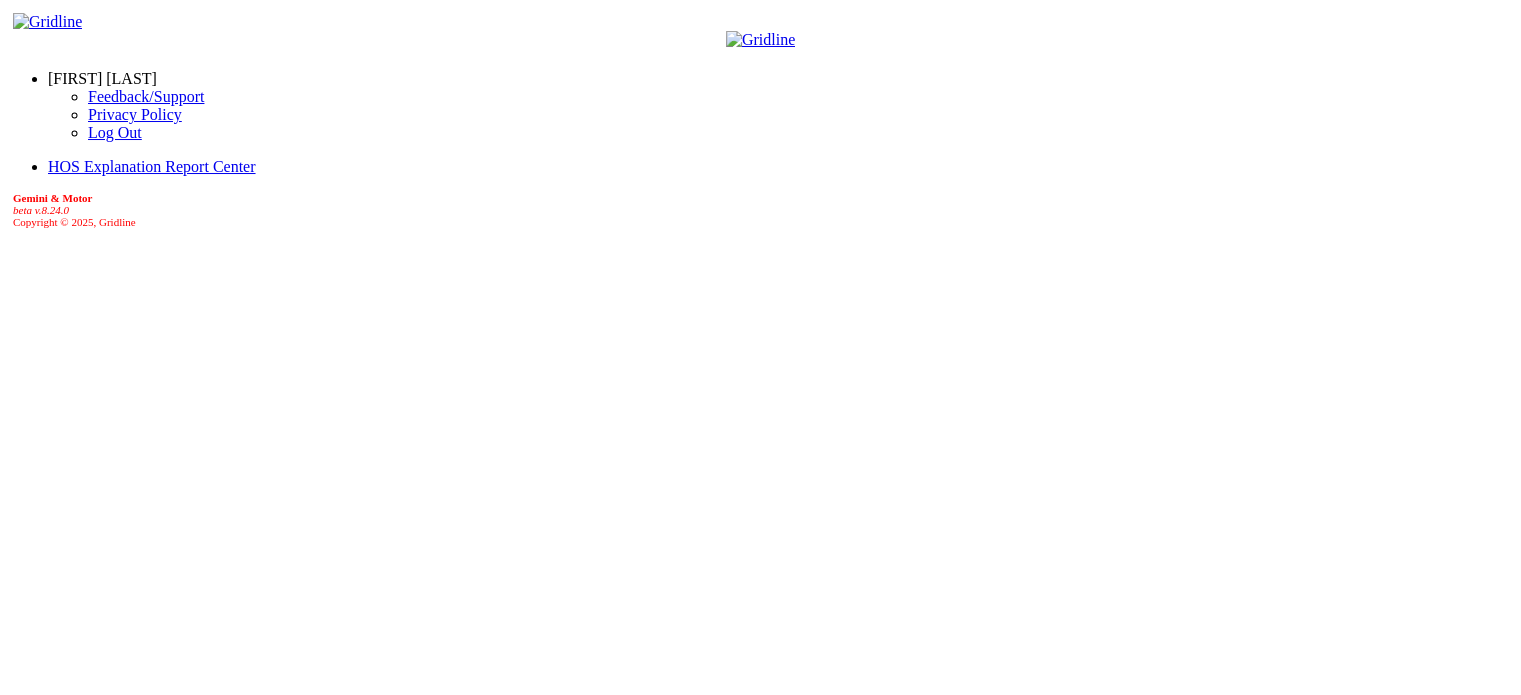 click on "**********" at bounding box center [760, 1050] 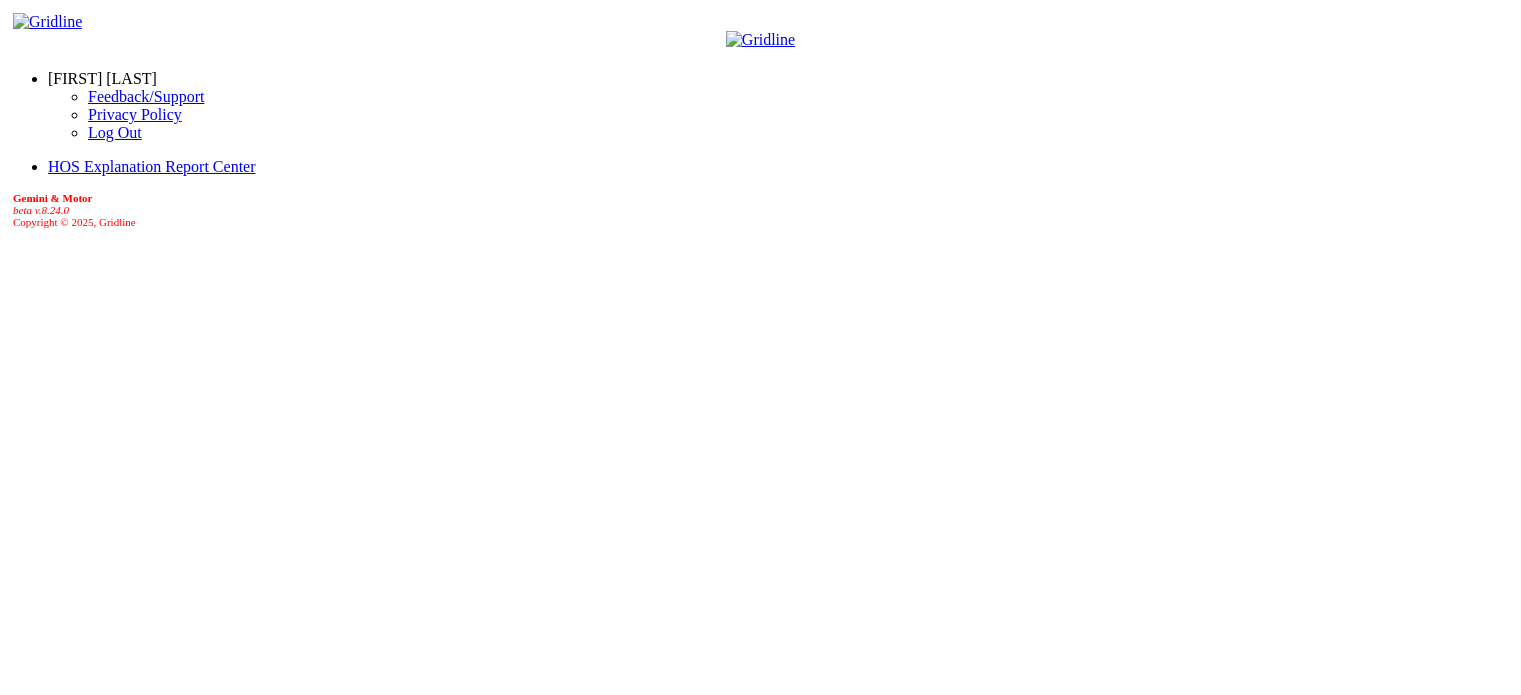 scroll, scrollTop: 0, scrollLeft: 0, axis: both 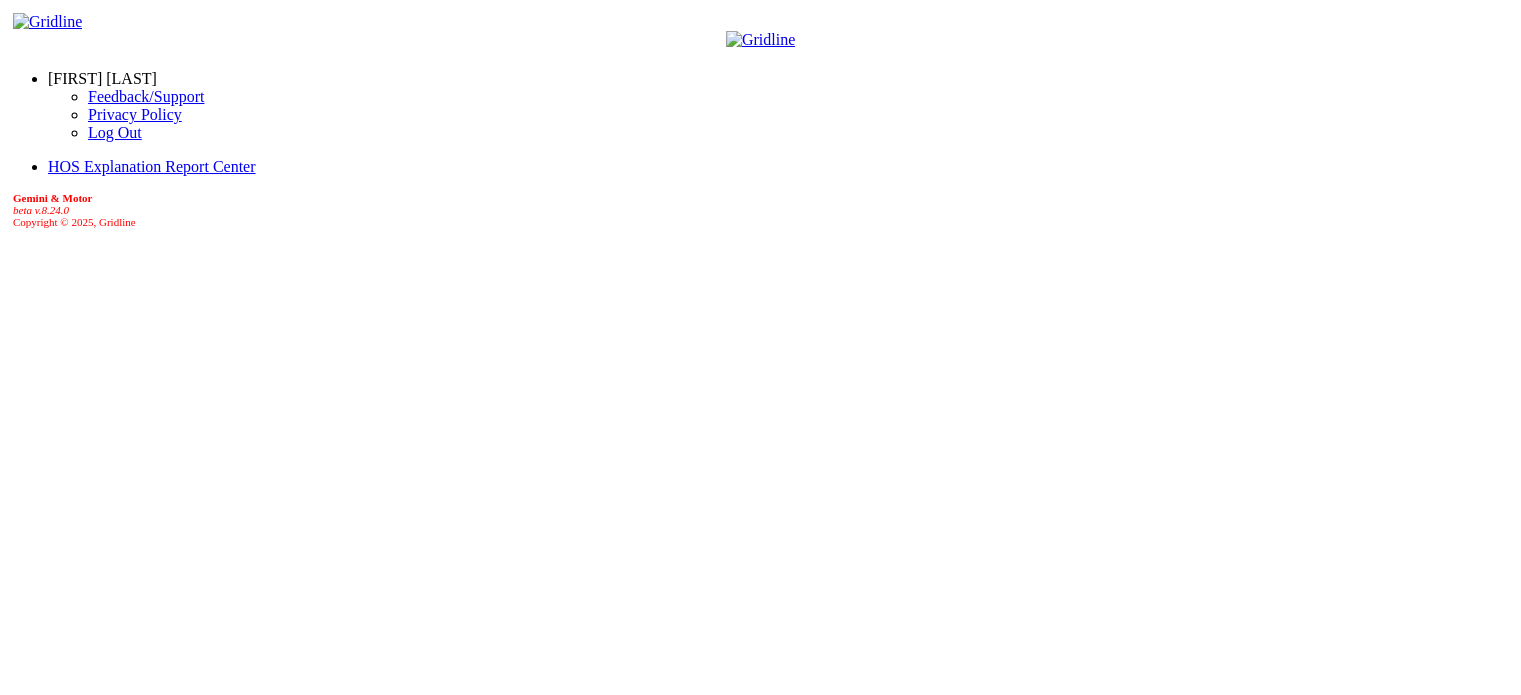 click on "[FIRST] [LAST]
Feedback/Support
Privacy Policy
Log Out
HOS Explanation Report Center
Gemini & Motor
beta  v.8.24.0
Copyright © [YEAR], Gridline" at bounding box center (760, 355) 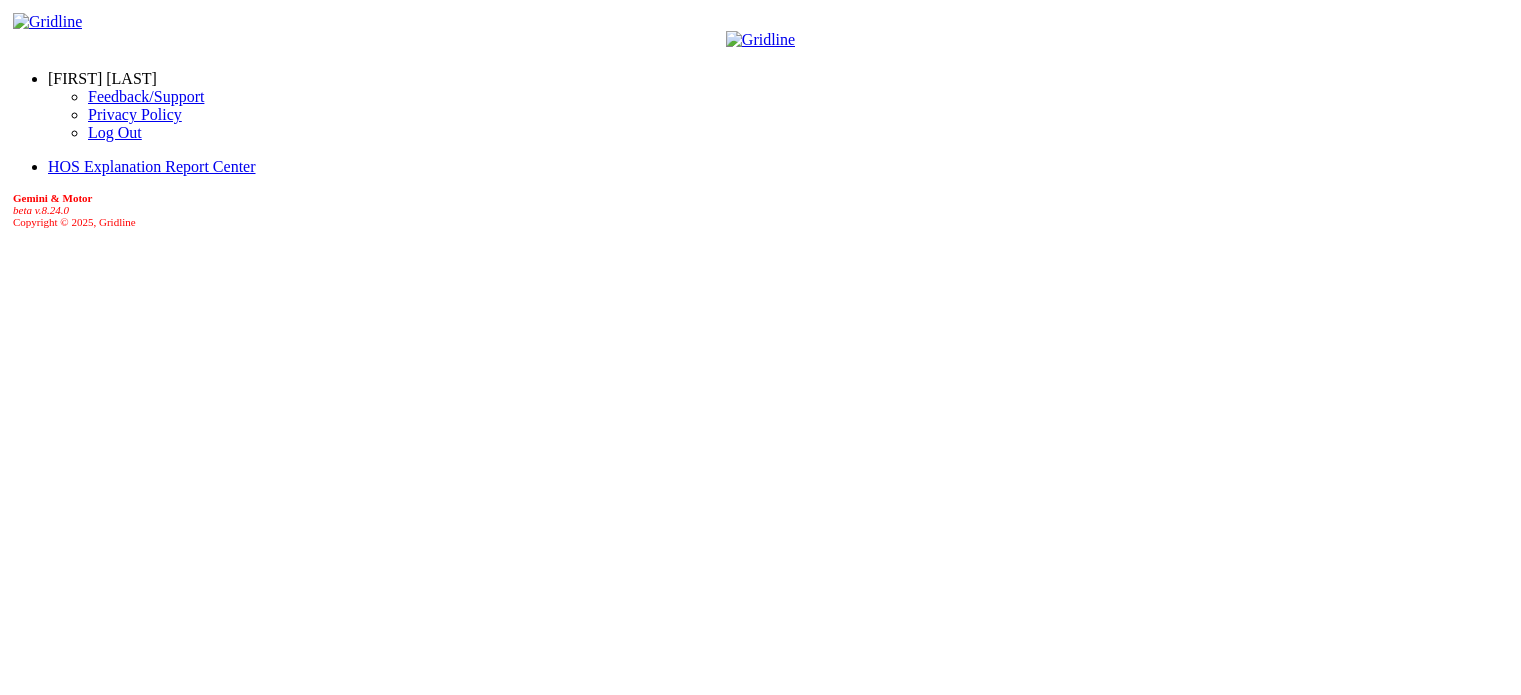 scroll, scrollTop: 0, scrollLeft: 0, axis: both 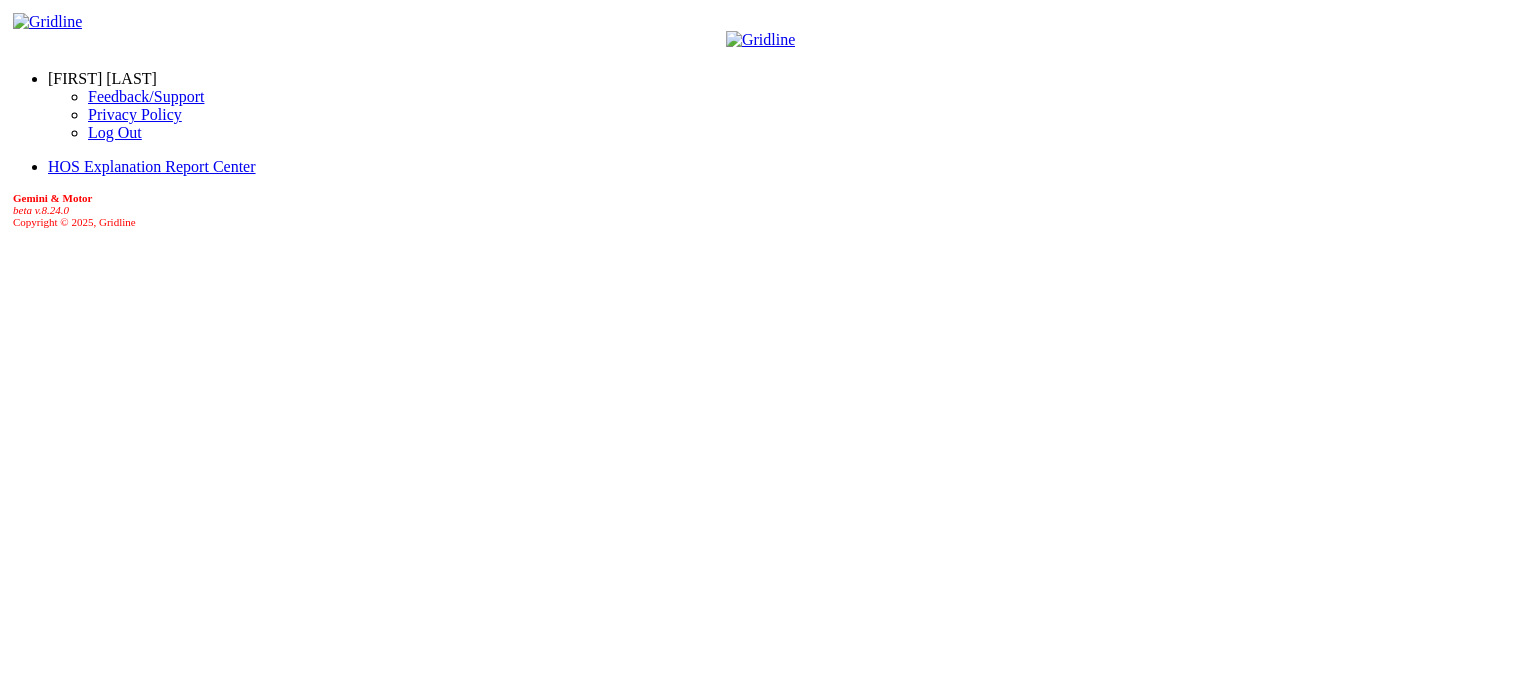 click on "**********" at bounding box center [760, 1050] 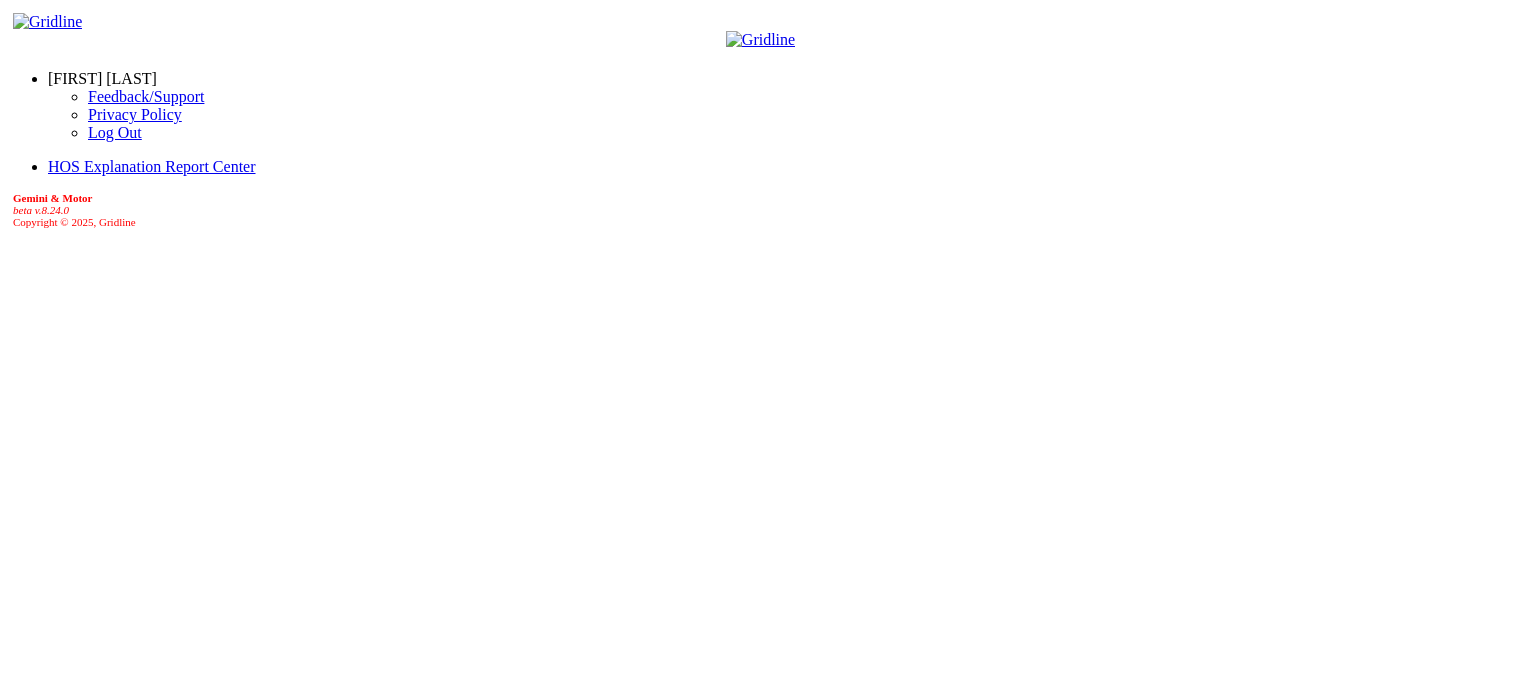 scroll, scrollTop: 0, scrollLeft: 0, axis: both 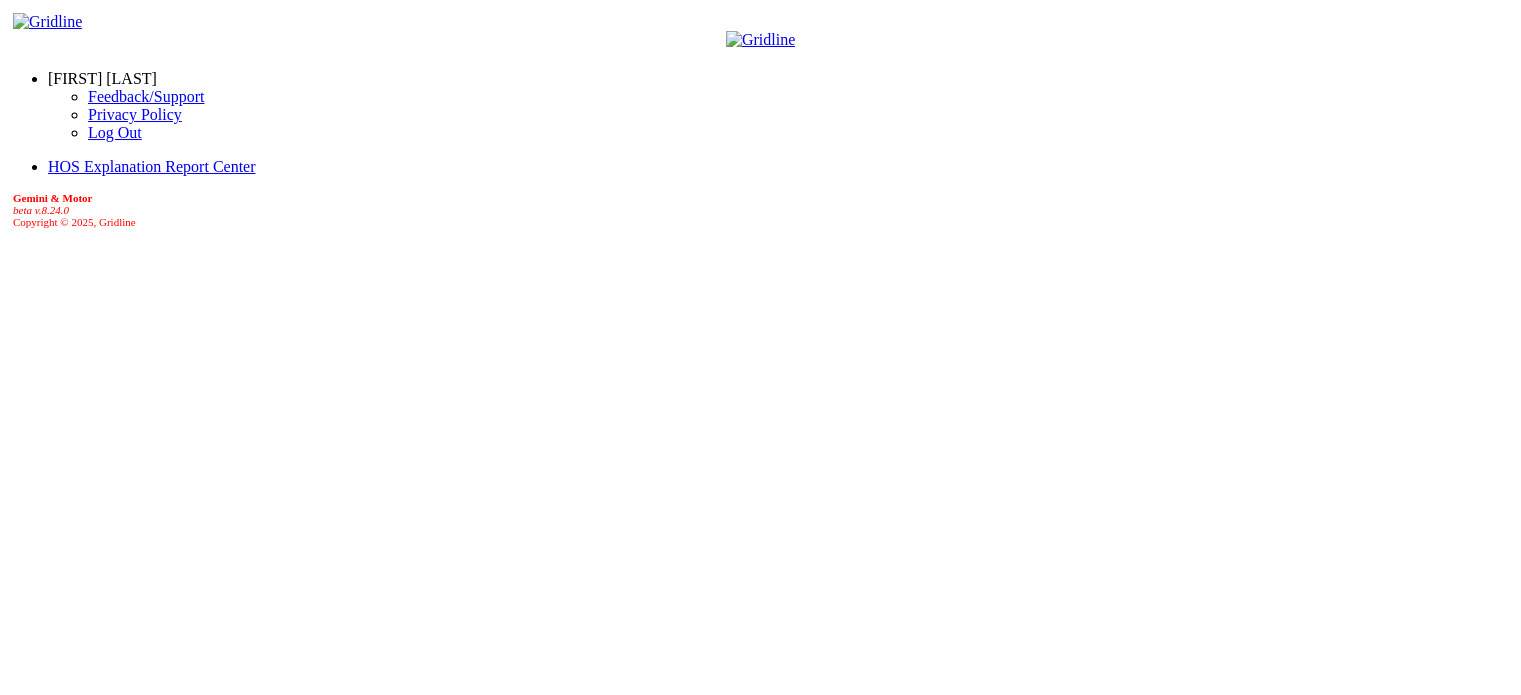 click on "[DATE] -  View Details" at bounding box center (122, 1008) 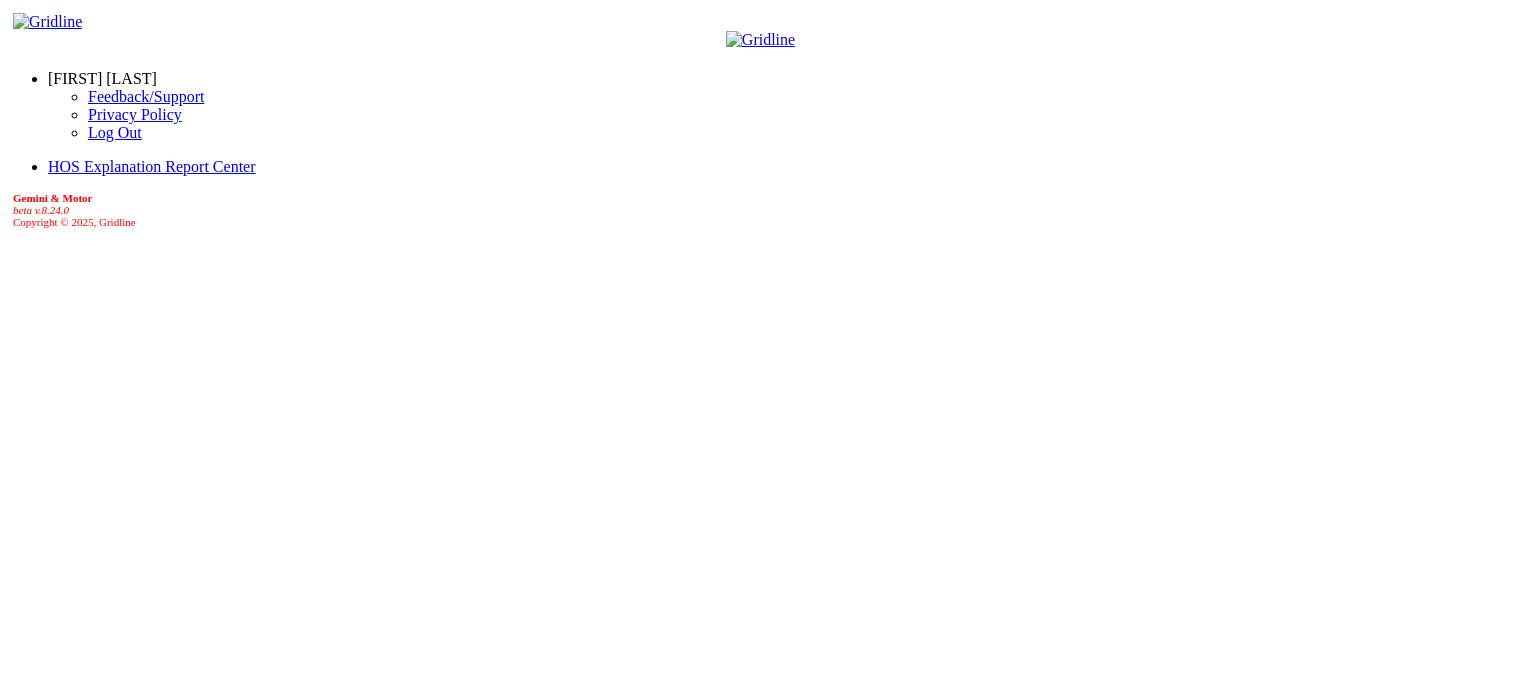 scroll, scrollTop: 0, scrollLeft: 0, axis: both 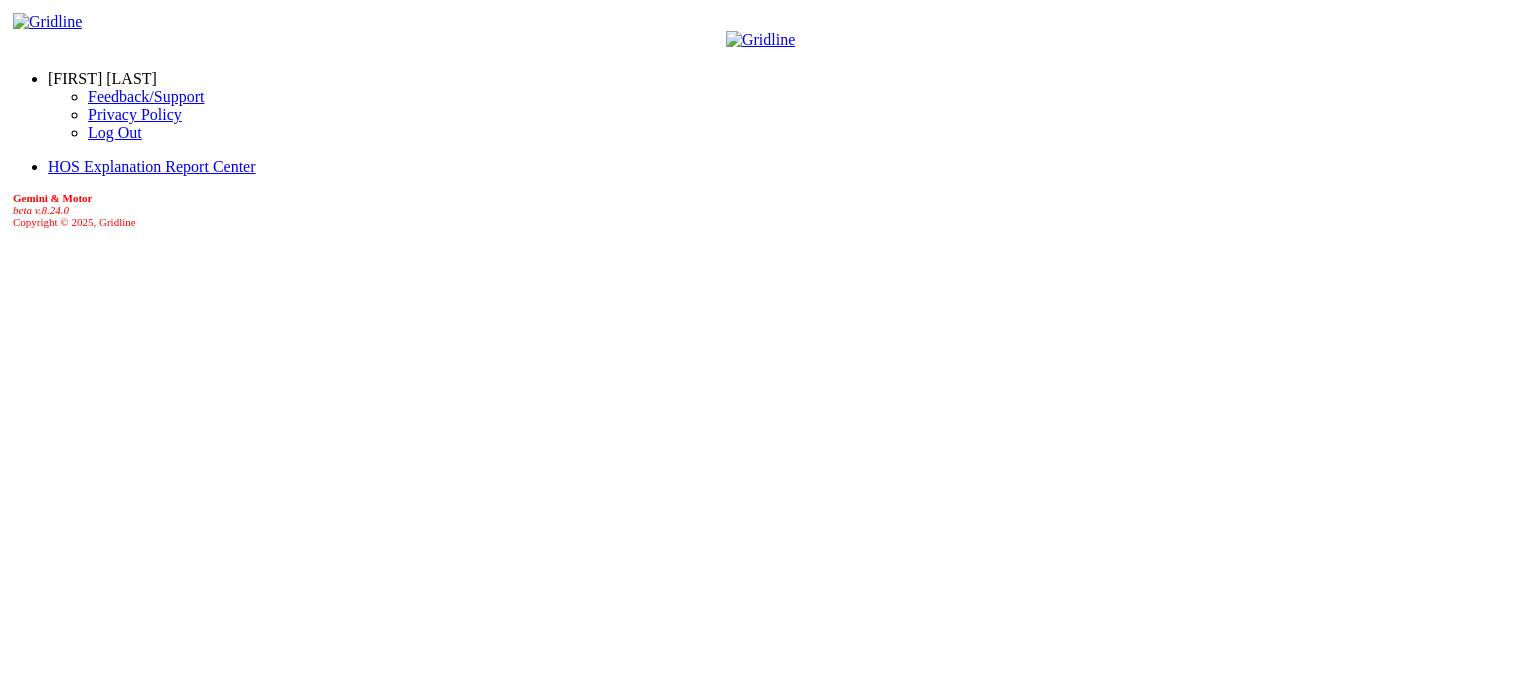 click on "**********" at bounding box center [780, 880] 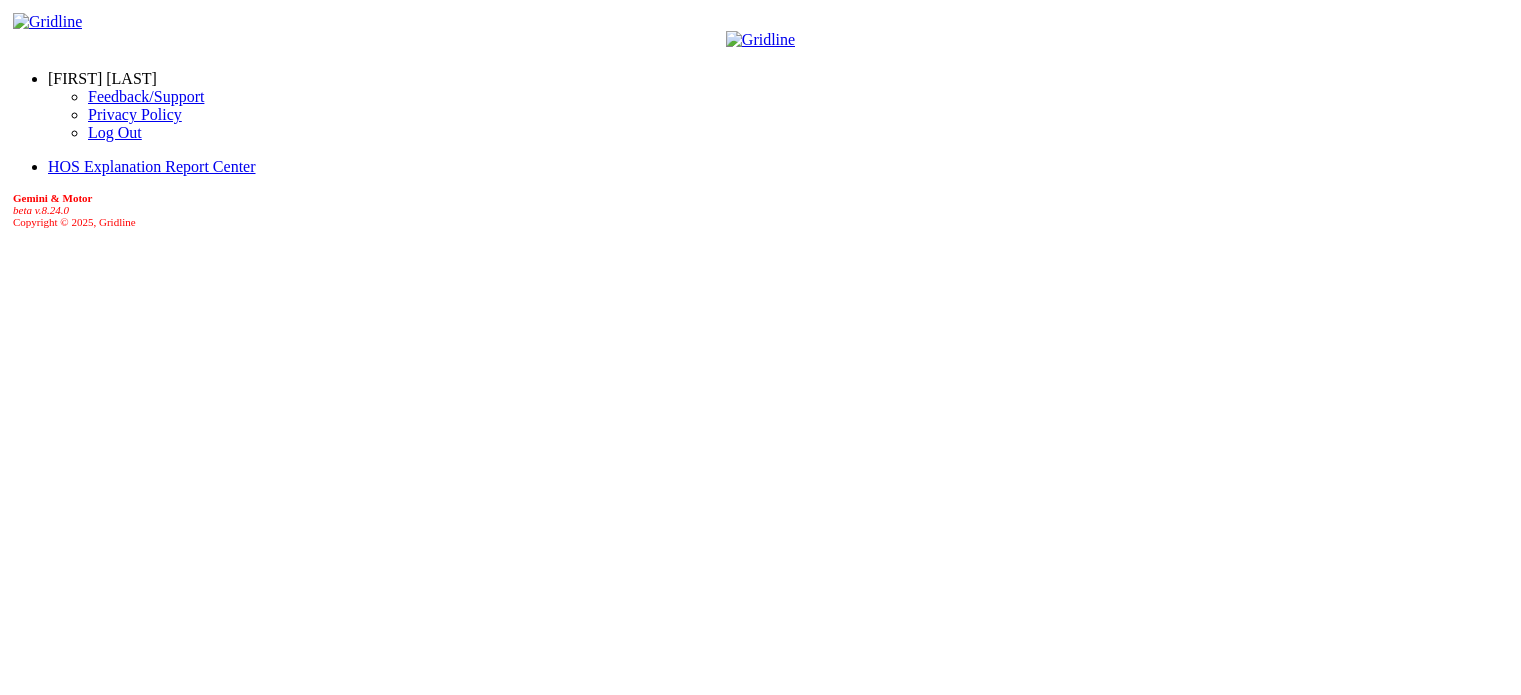 scroll, scrollTop: 0, scrollLeft: 0, axis: both 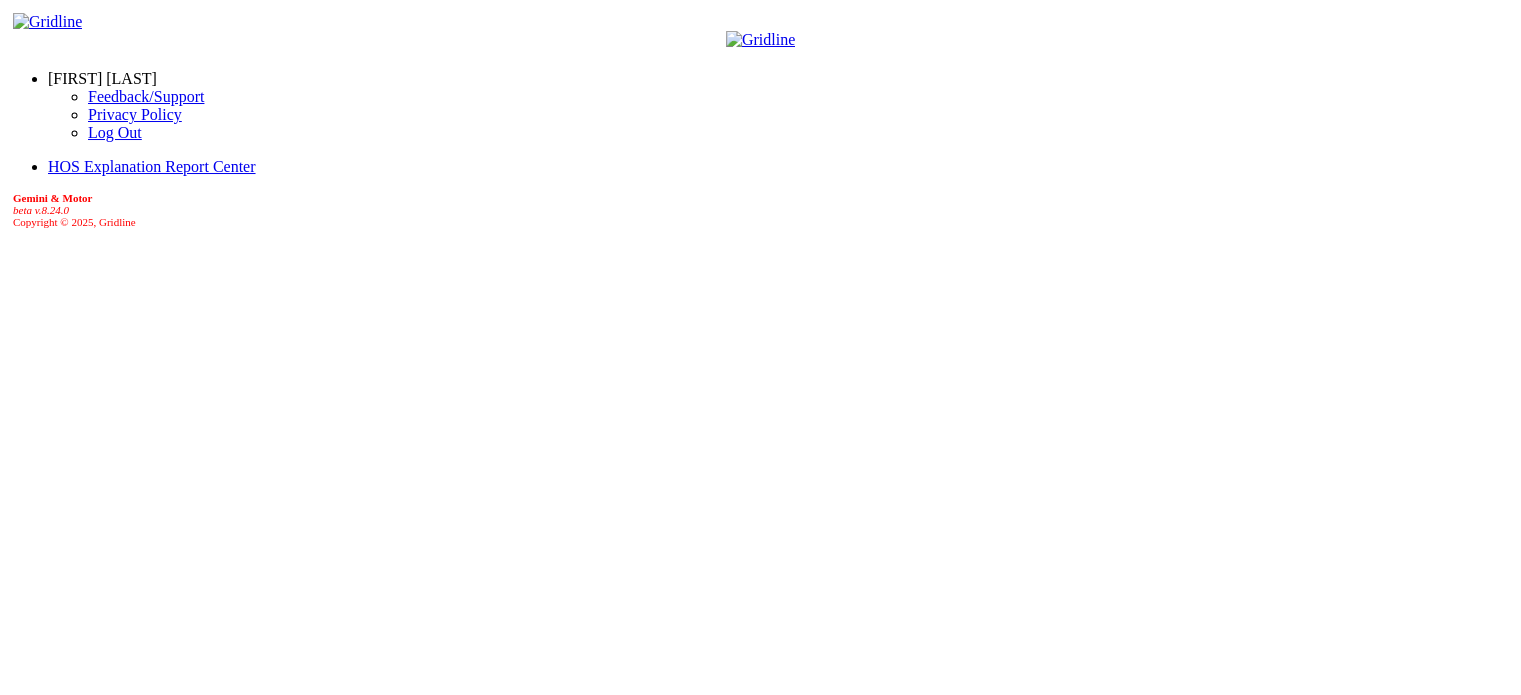 click on "**********" at bounding box center [780, 880] 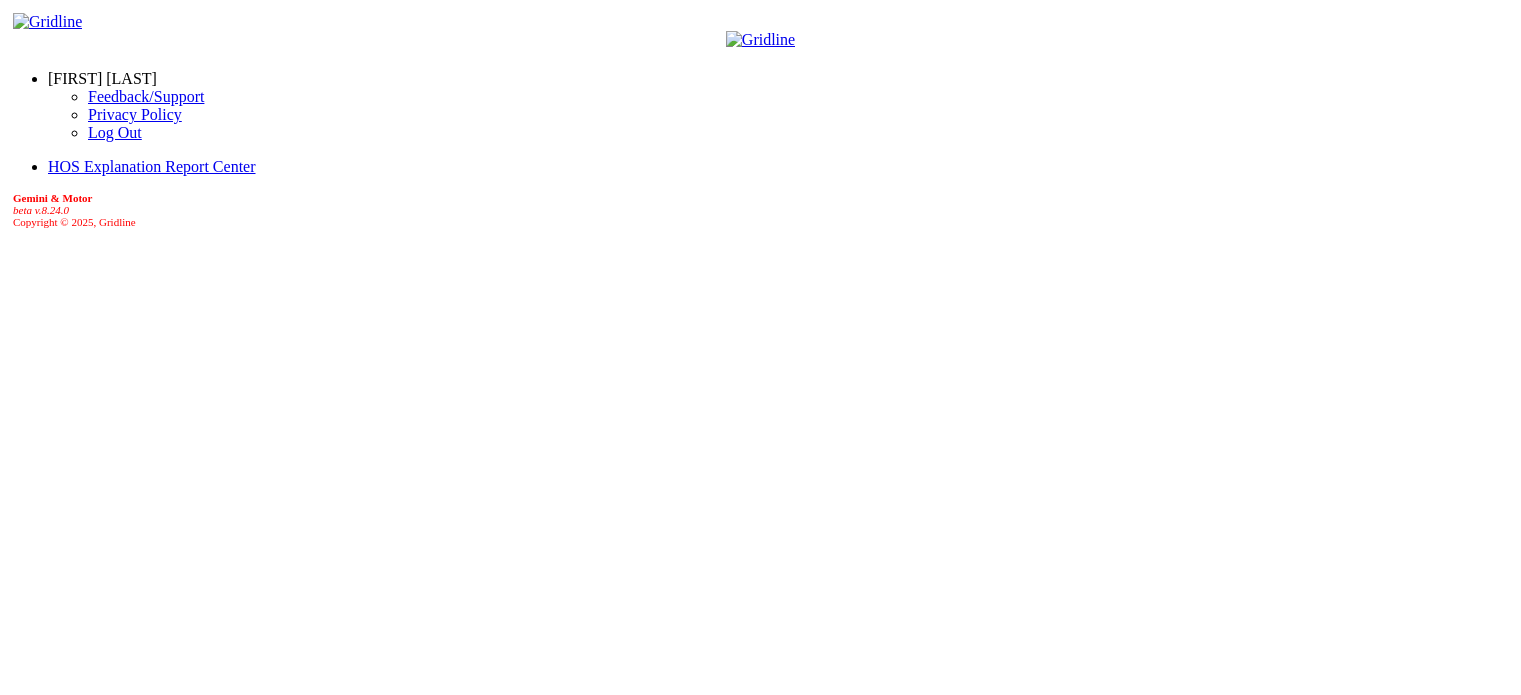 scroll, scrollTop: 0, scrollLeft: 0, axis: both 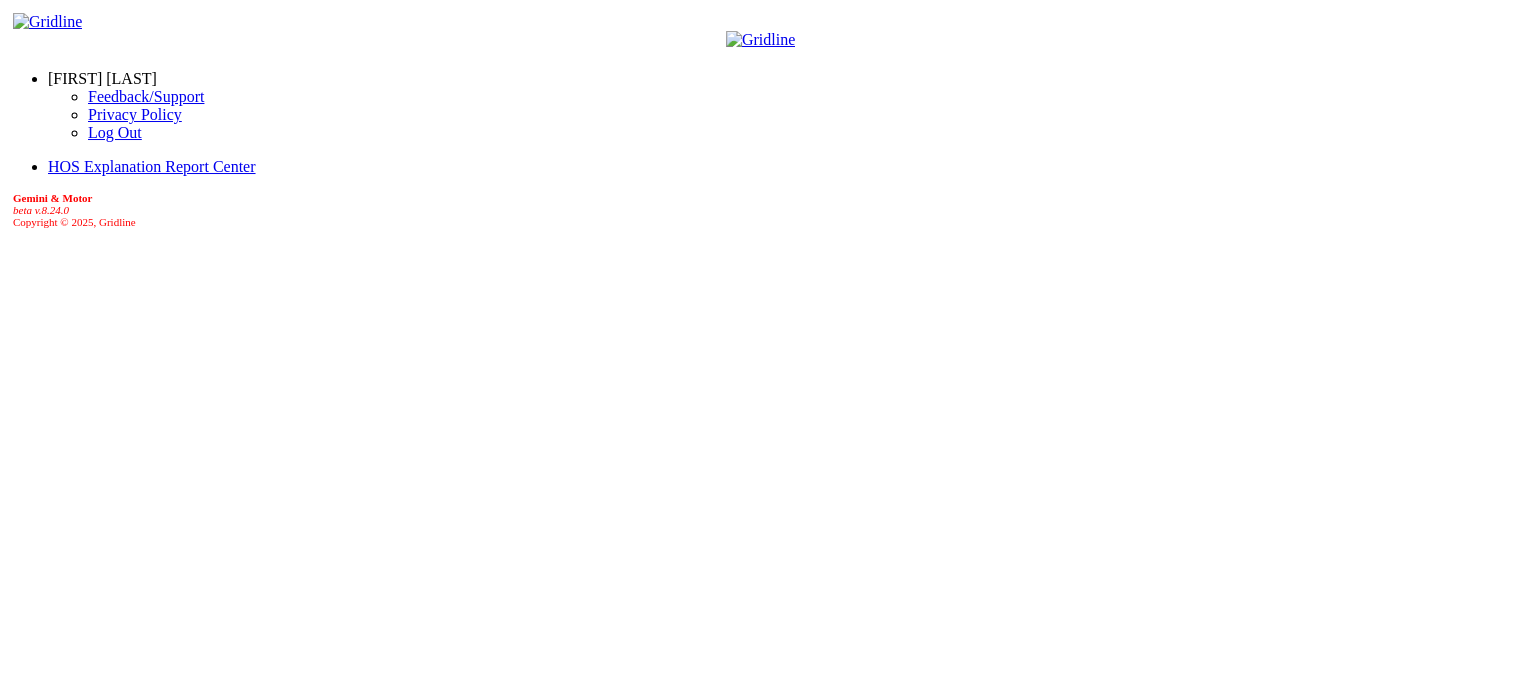 click on "**********" at bounding box center (239, 822) 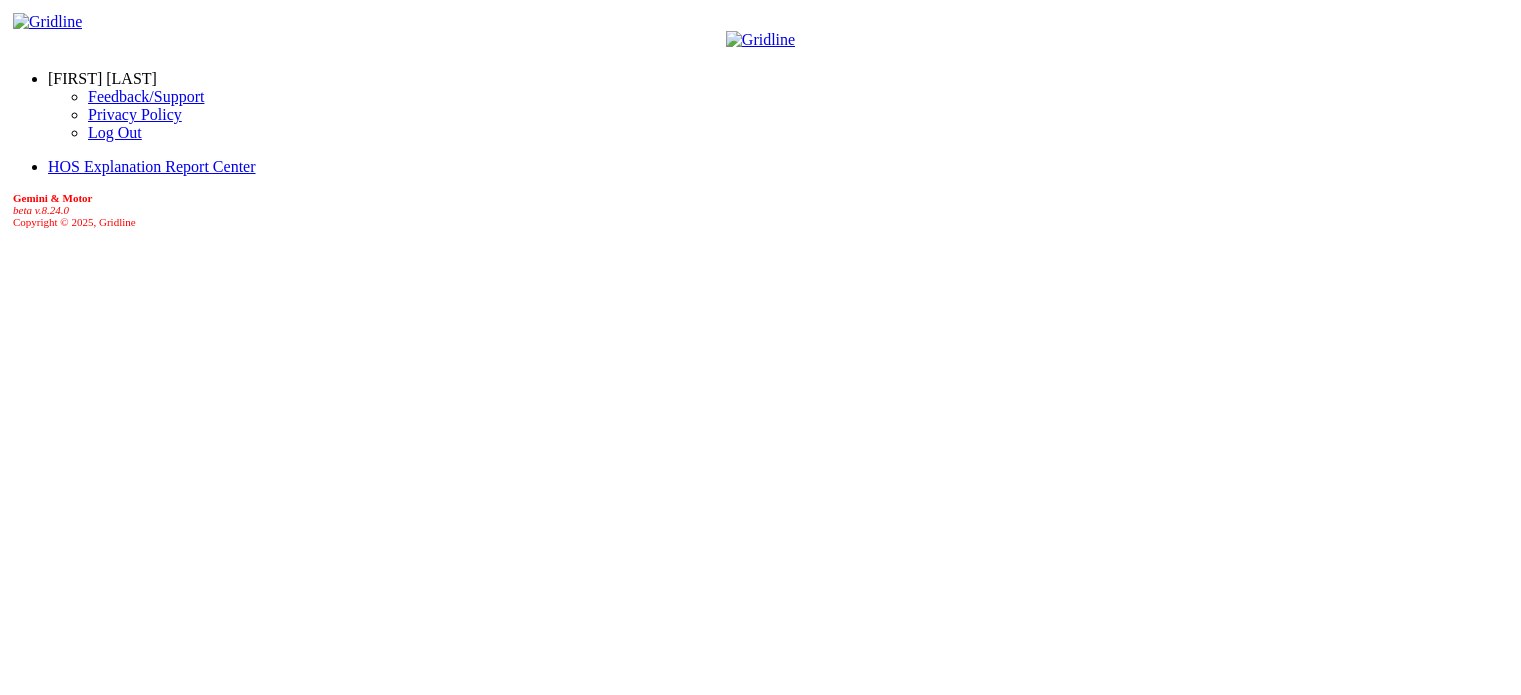 scroll, scrollTop: 0, scrollLeft: 0, axis: both 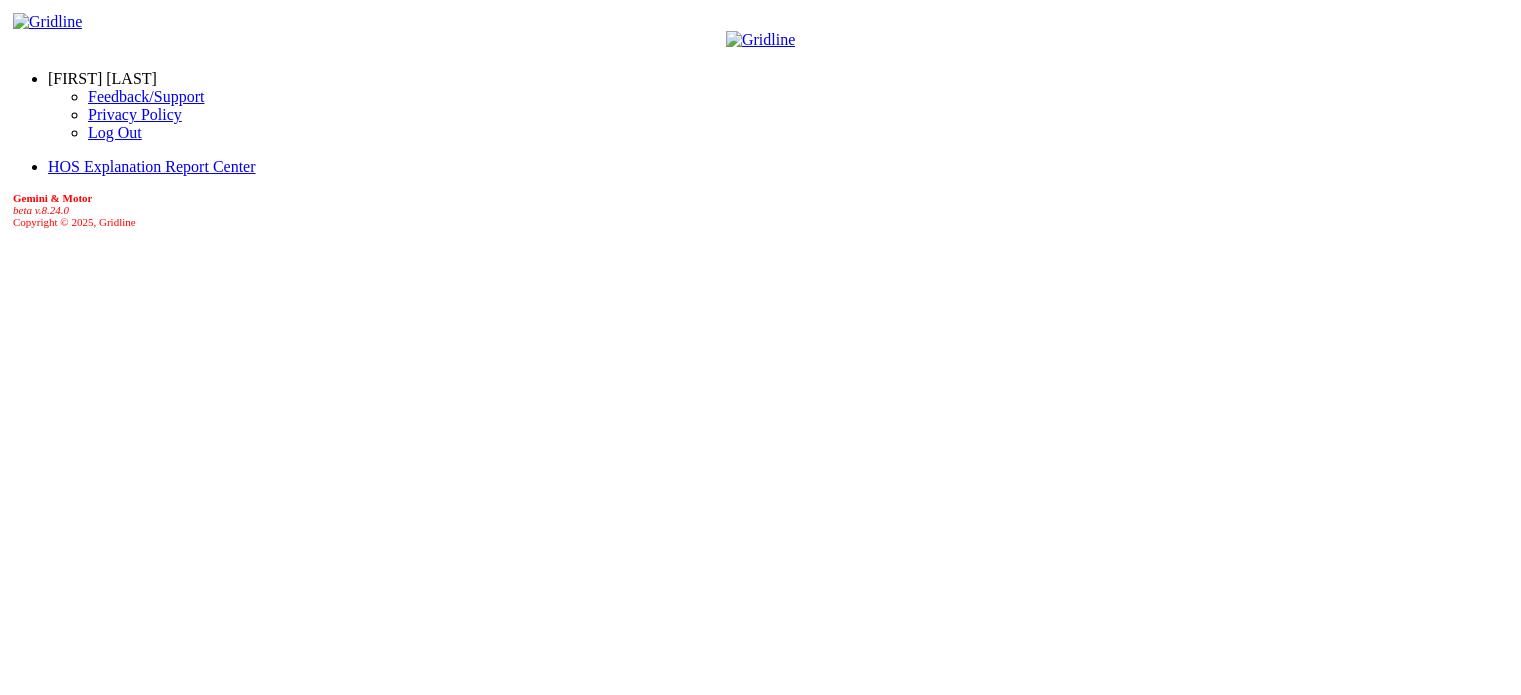 click on "**********" at bounding box center [760, 880] 